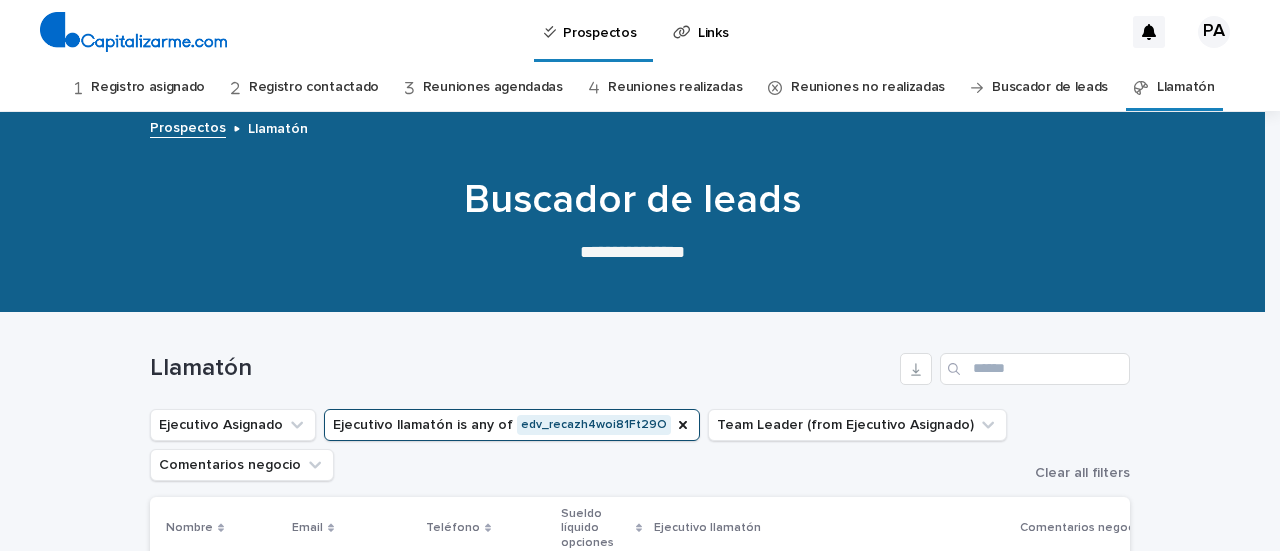 scroll, scrollTop: 0, scrollLeft: 0, axis: both 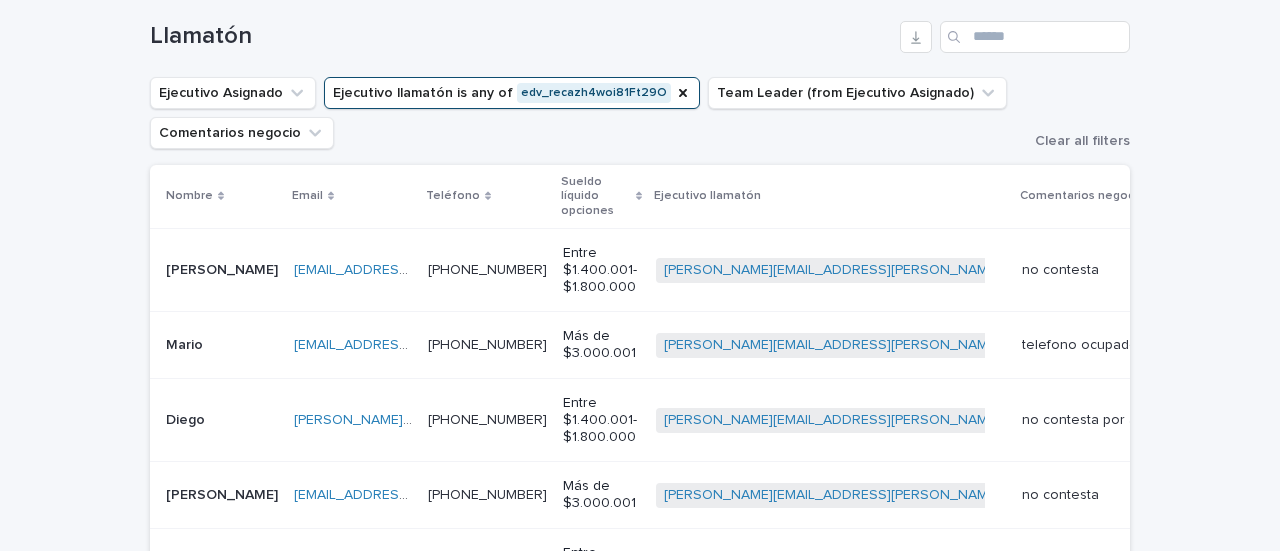 click on "[PERSON_NAME]" at bounding box center [224, 268] 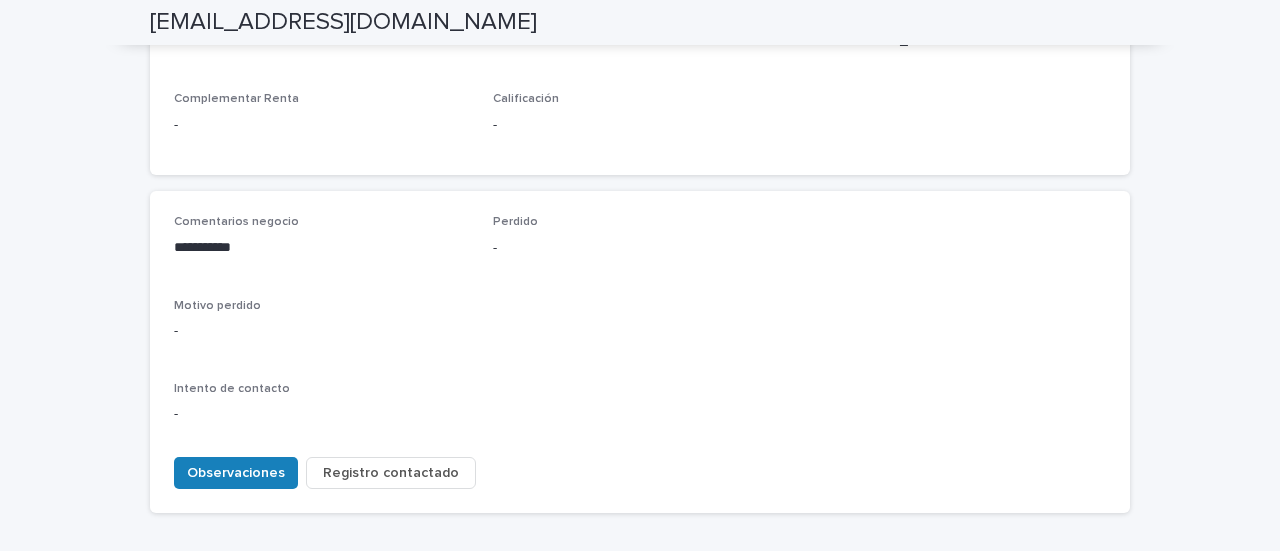 scroll, scrollTop: 950, scrollLeft: 0, axis: vertical 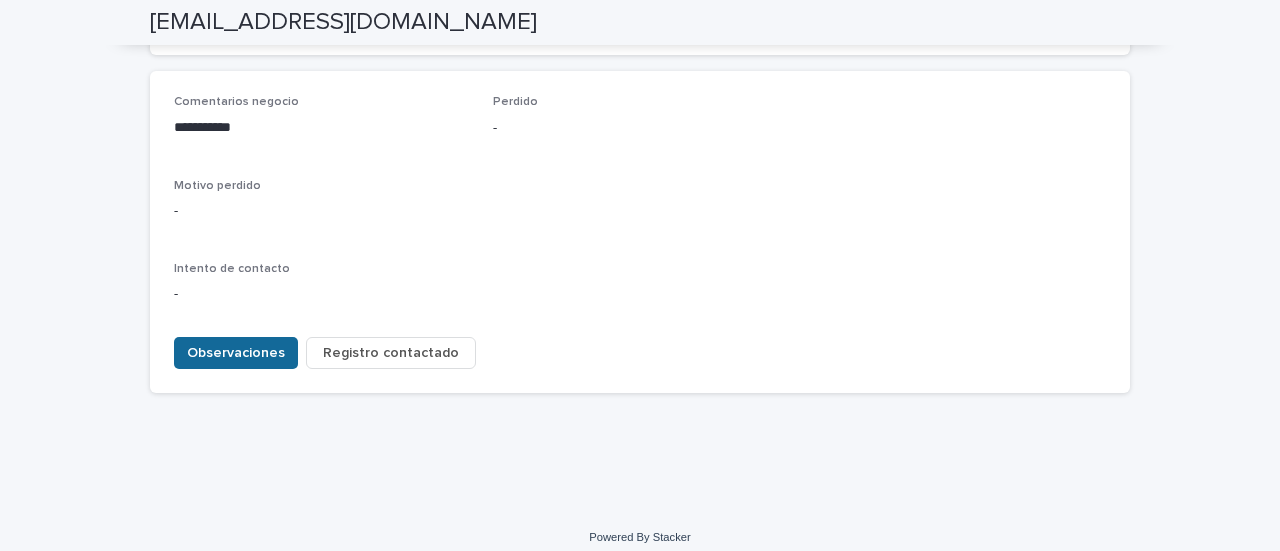 click on "Observaciones" at bounding box center (236, 353) 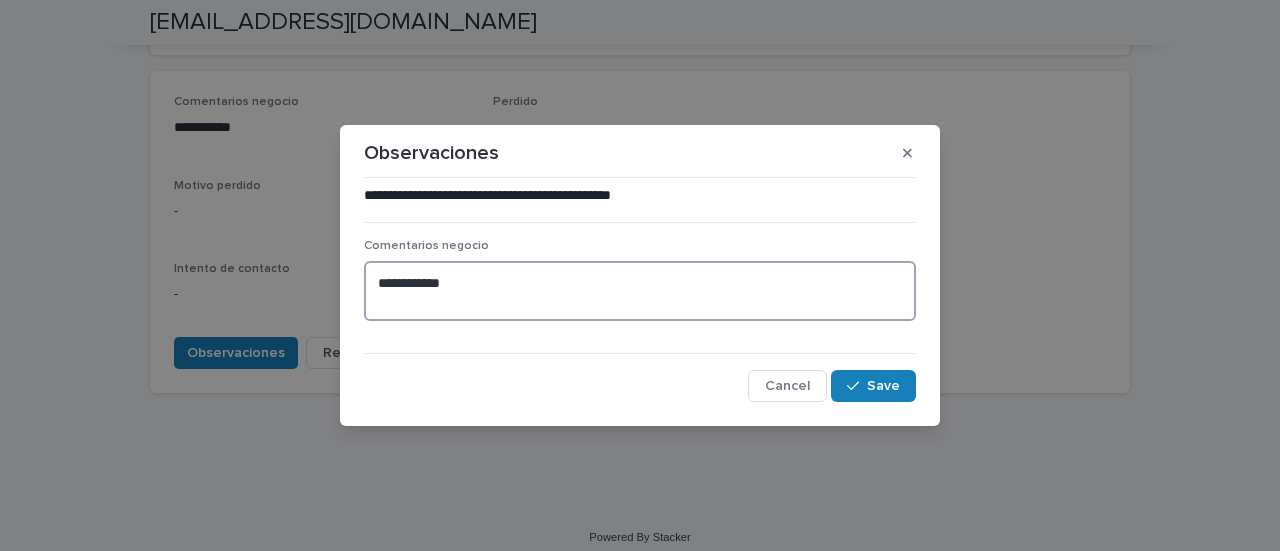 click on "**********" at bounding box center [640, 290] 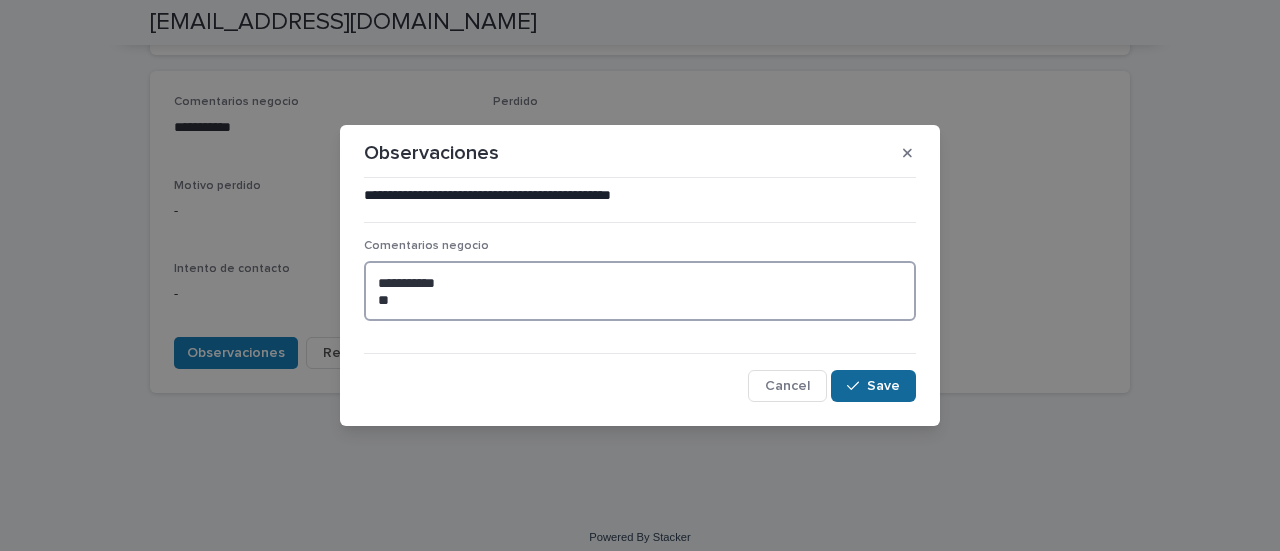 type on "**********" 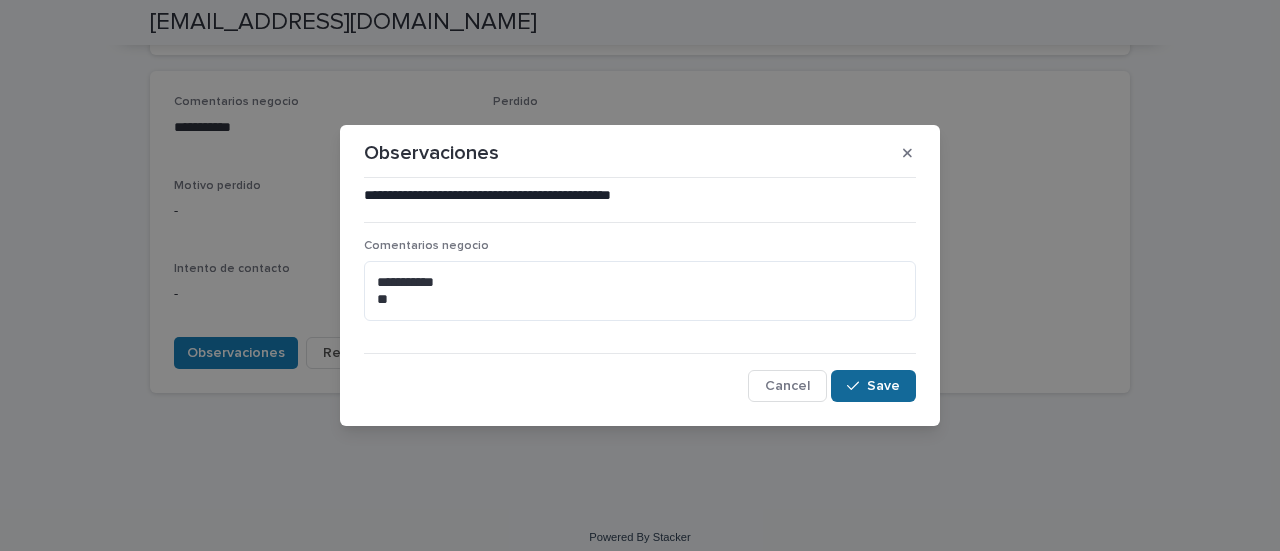 click on "Save" at bounding box center [873, 386] 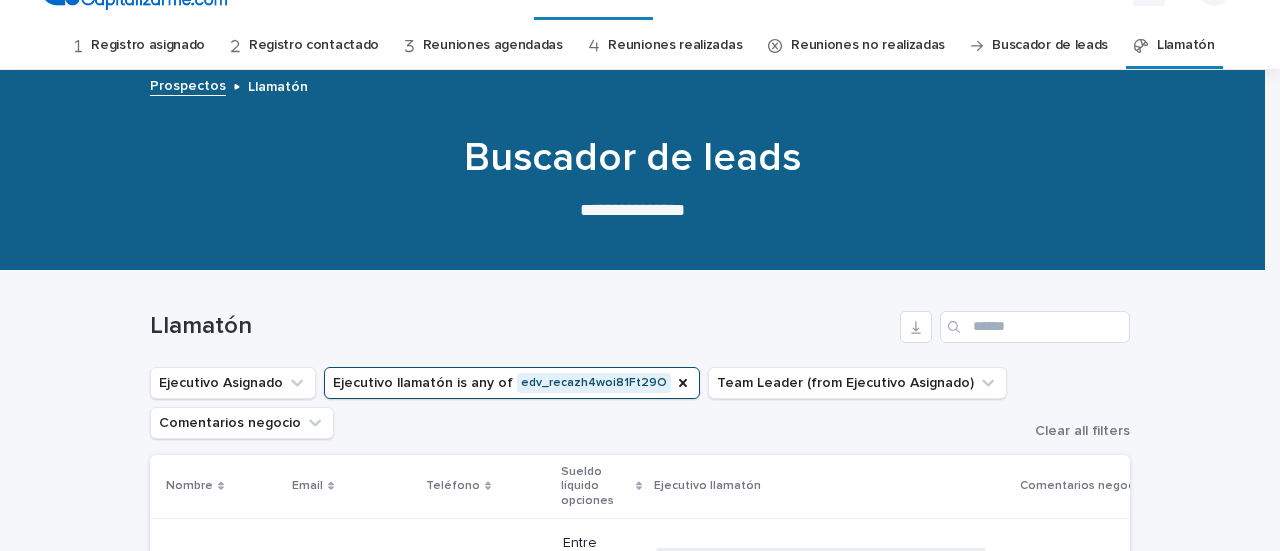 scroll, scrollTop: 142, scrollLeft: 0, axis: vertical 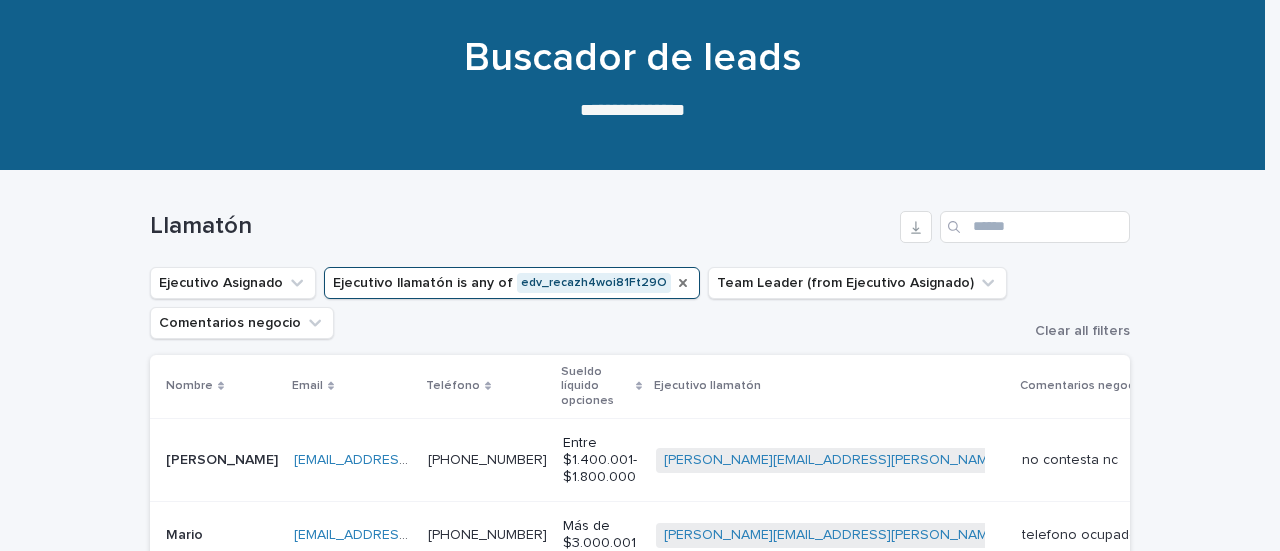 click 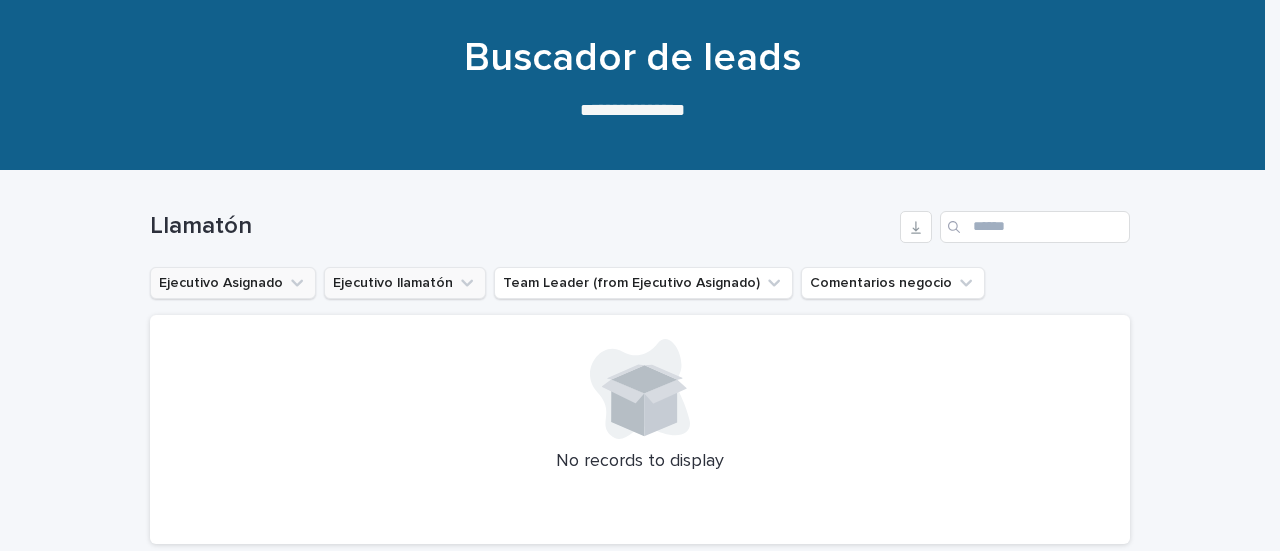 click on "Ejecutivo Asignado" at bounding box center (233, 283) 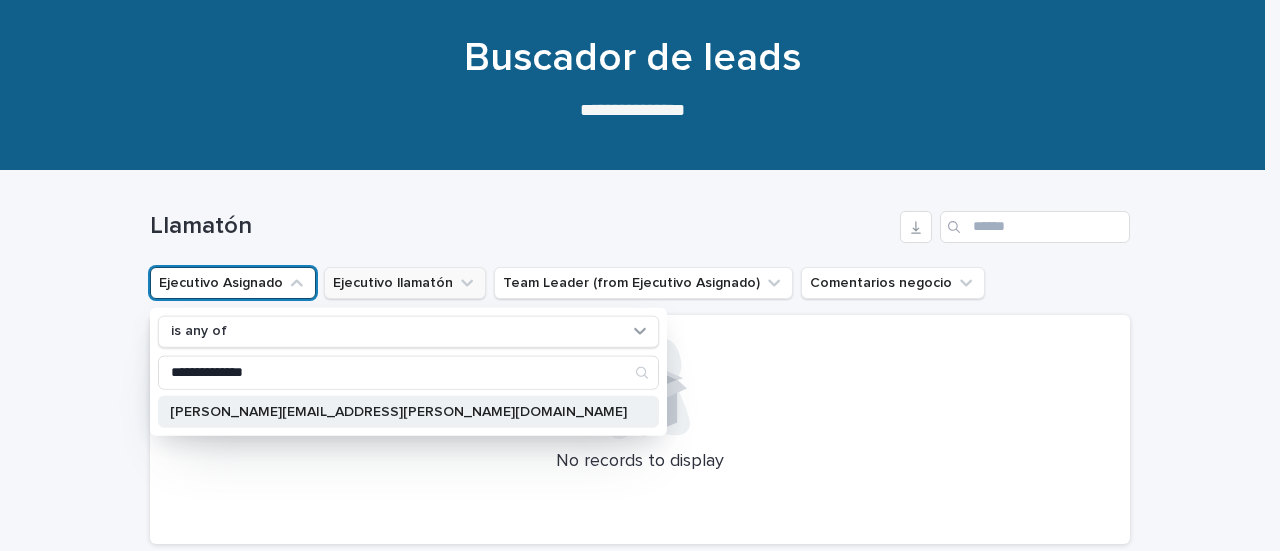 type on "**********" 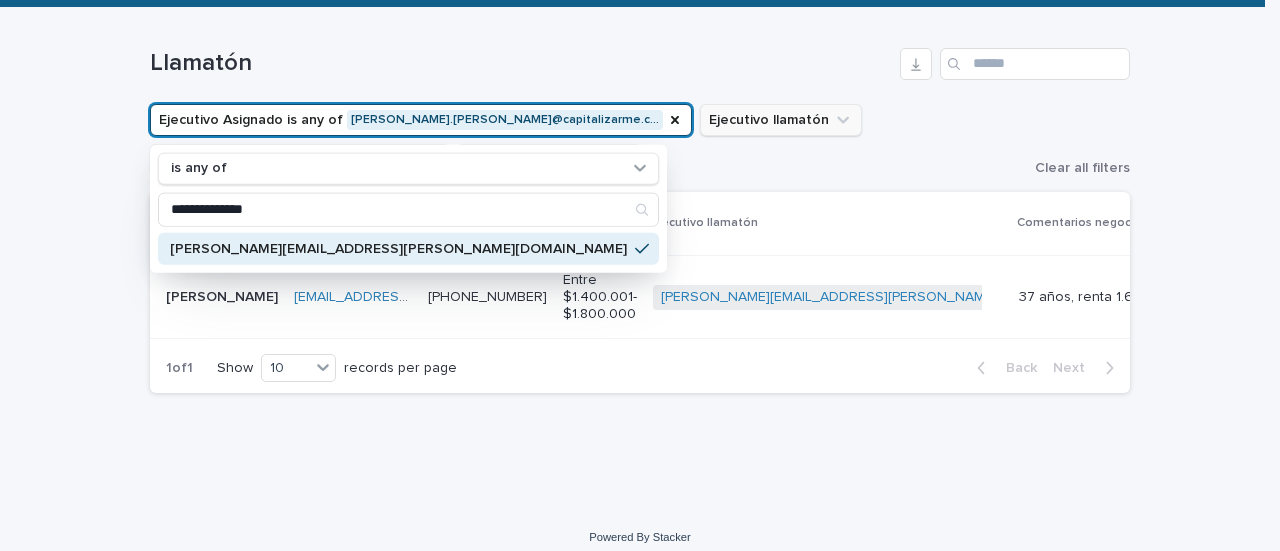scroll, scrollTop: 335, scrollLeft: 0, axis: vertical 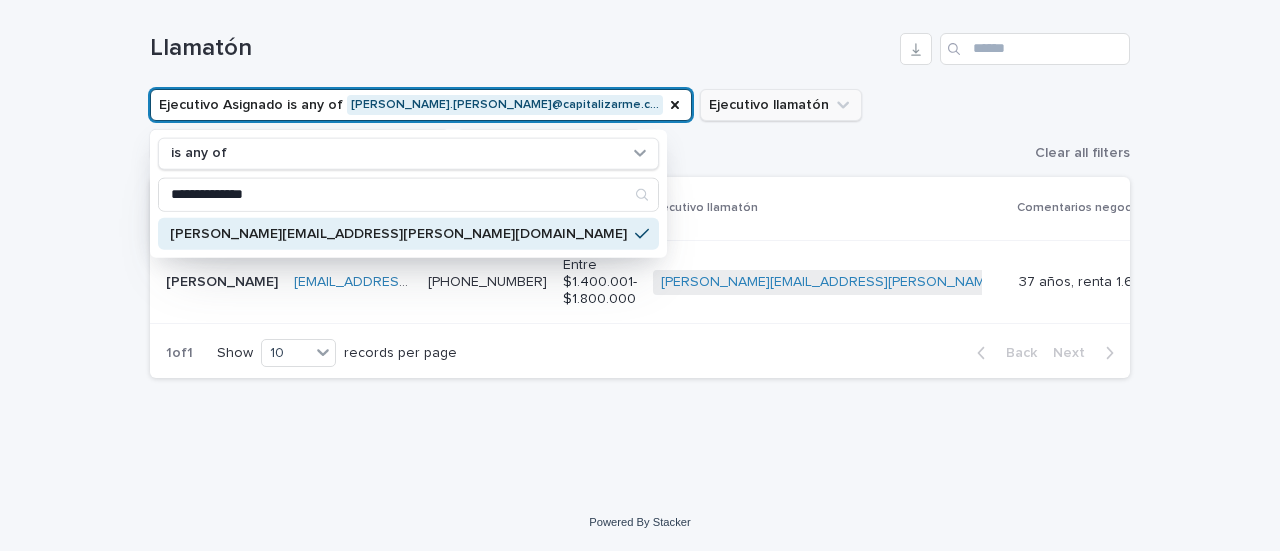 click on "Ejecutivo llamatón" at bounding box center (781, 105) 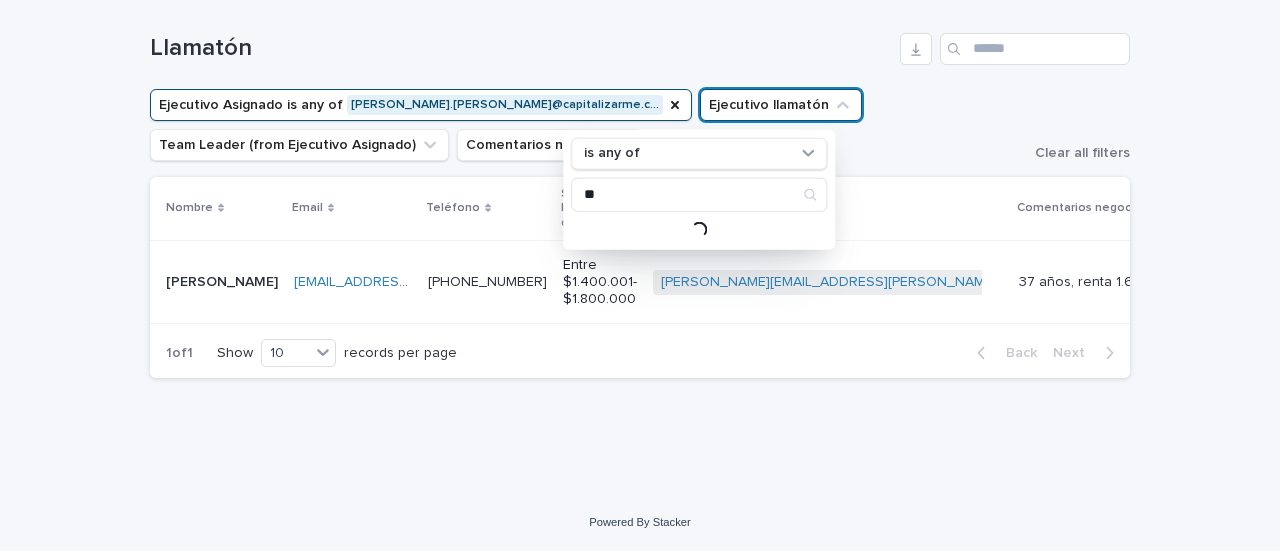 type on "*" 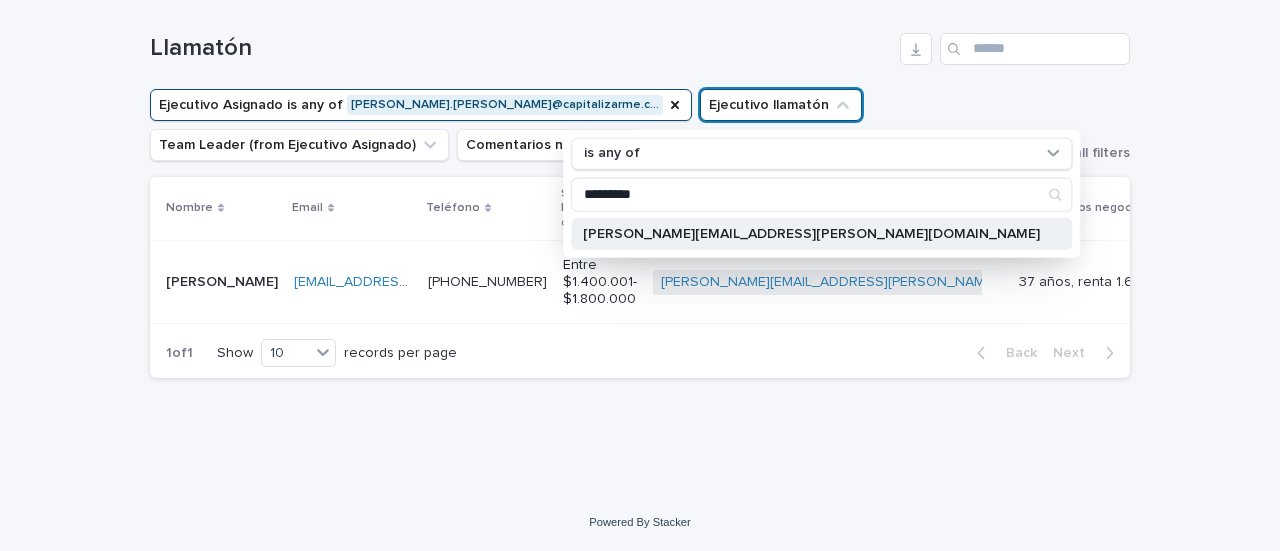 type on "*********" 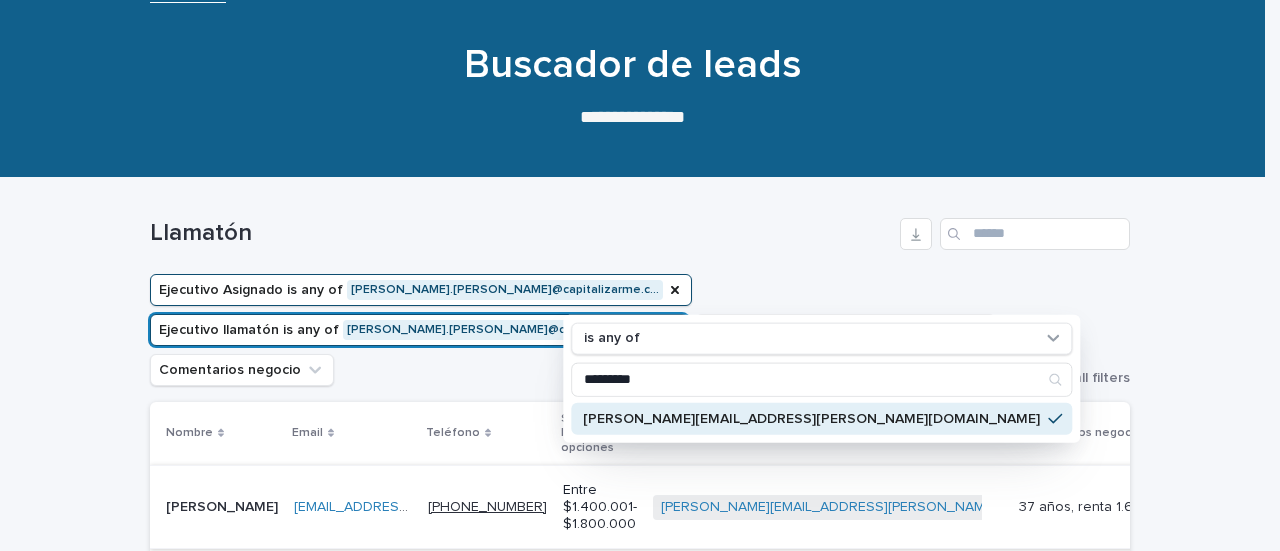 scroll, scrollTop: 335, scrollLeft: 0, axis: vertical 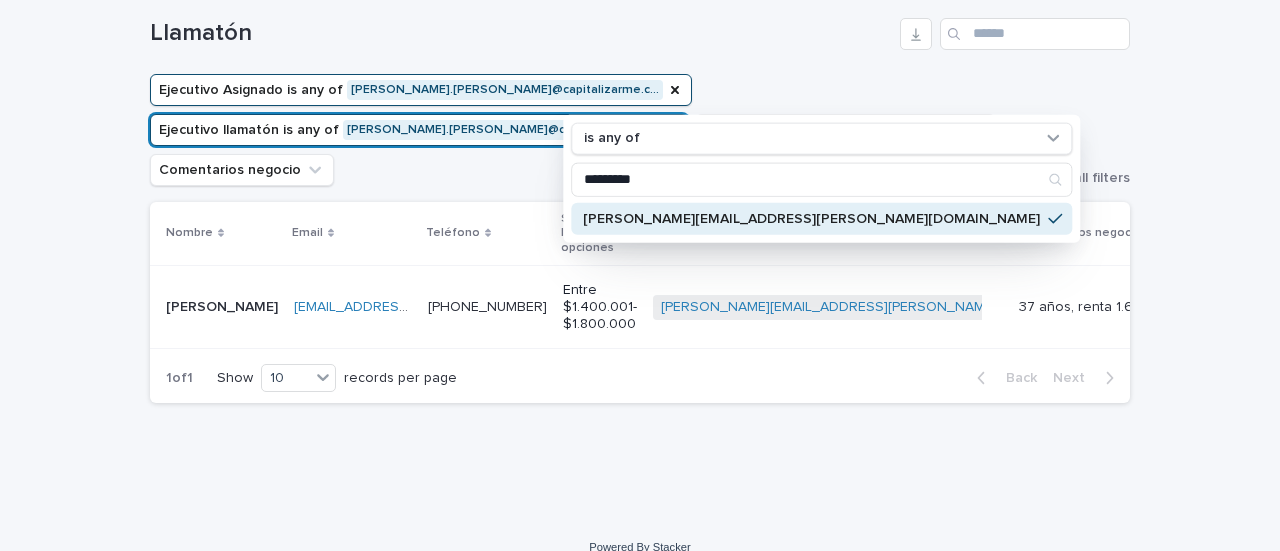 click on "1  of  1 Show 10 records per page Back Next" at bounding box center (640, 378) 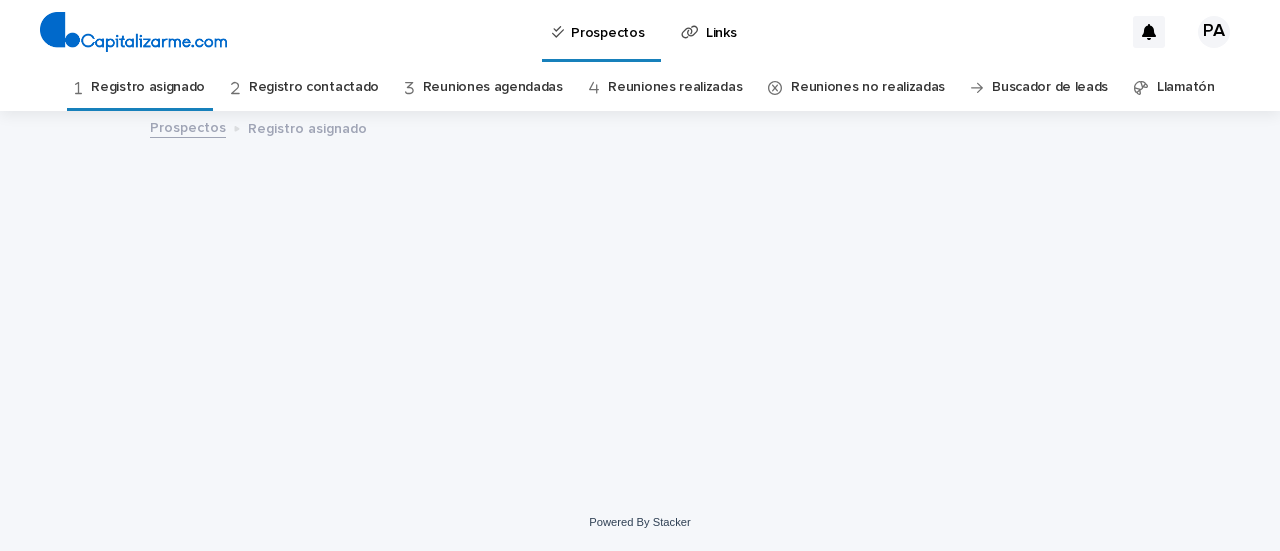 scroll, scrollTop: 0, scrollLeft: 0, axis: both 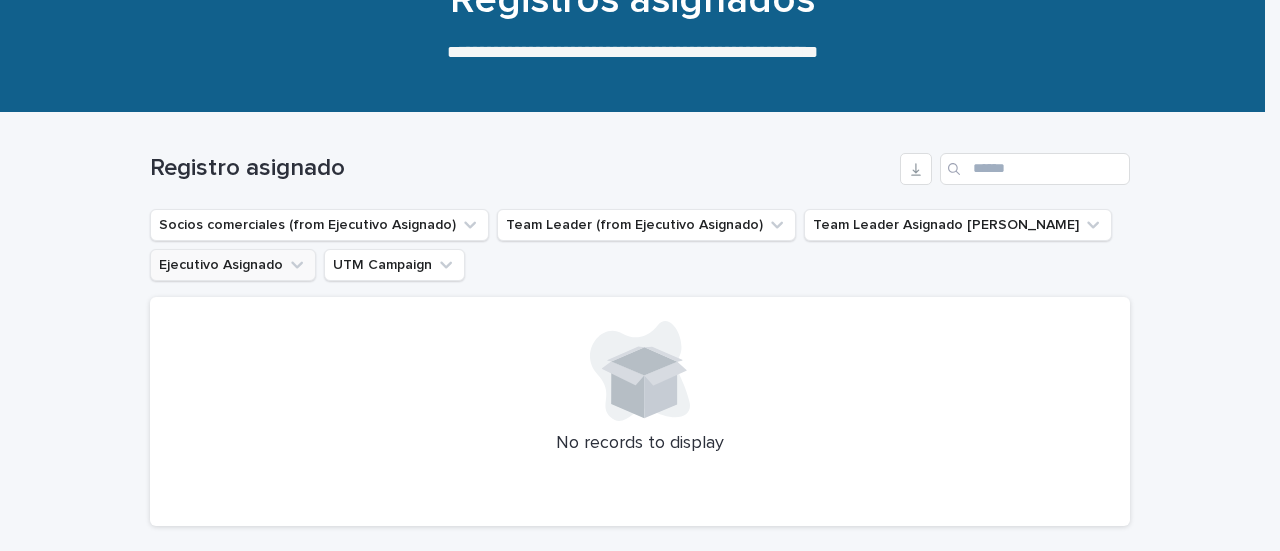 click 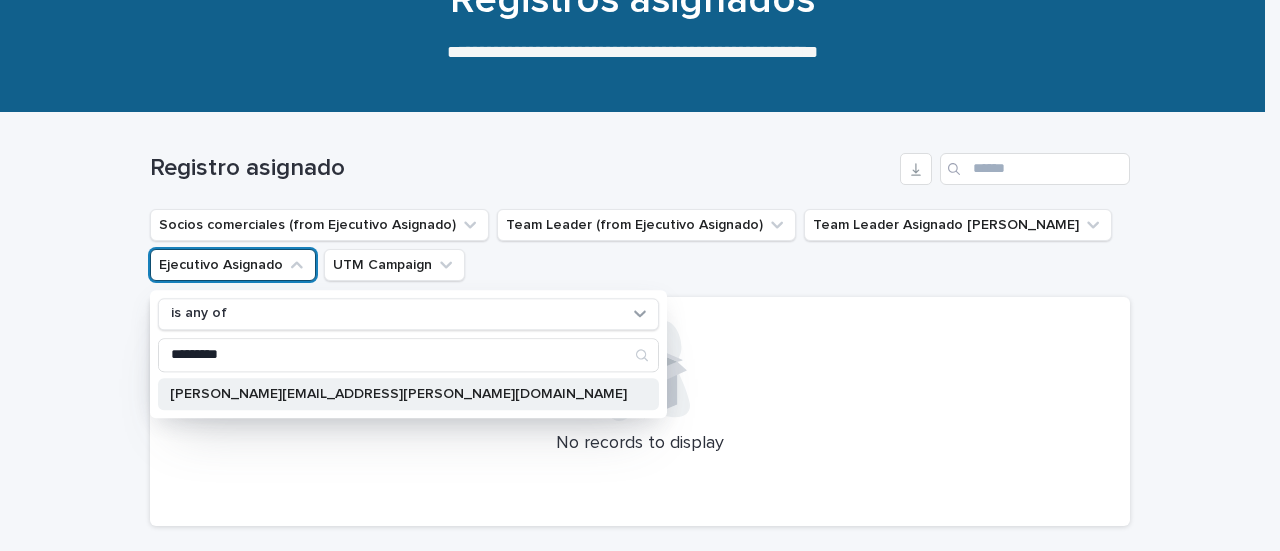 type on "*********" 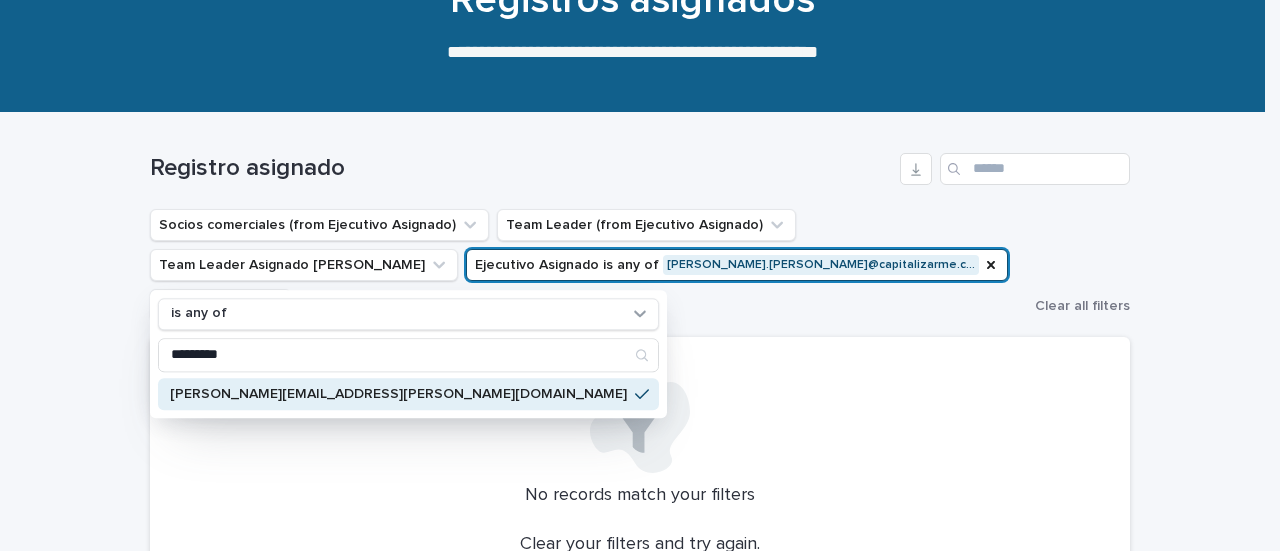 click on "No records match your filters Clear your filters and try again. Clear Filters" at bounding box center [640, 484] 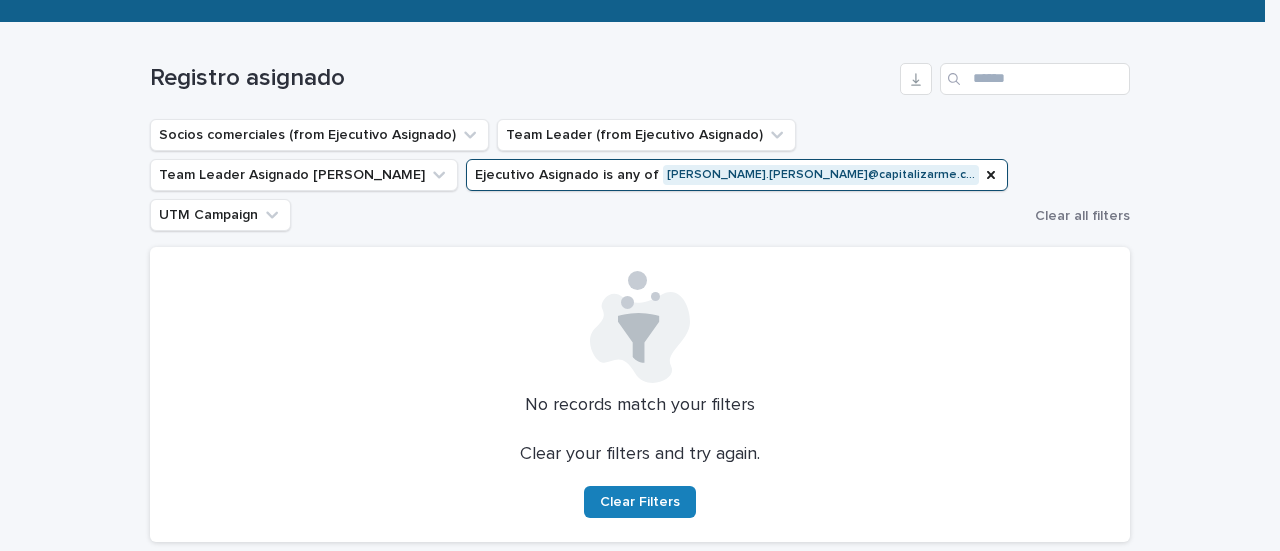 scroll, scrollTop: 400, scrollLeft: 0, axis: vertical 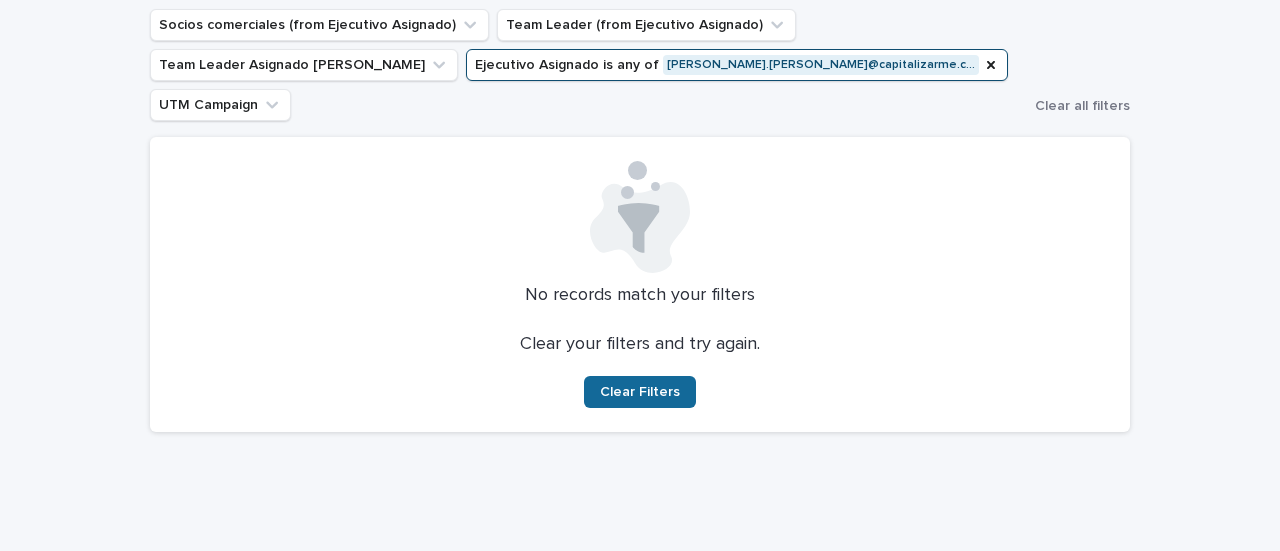 click on "Clear Filters" at bounding box center [640, 392] 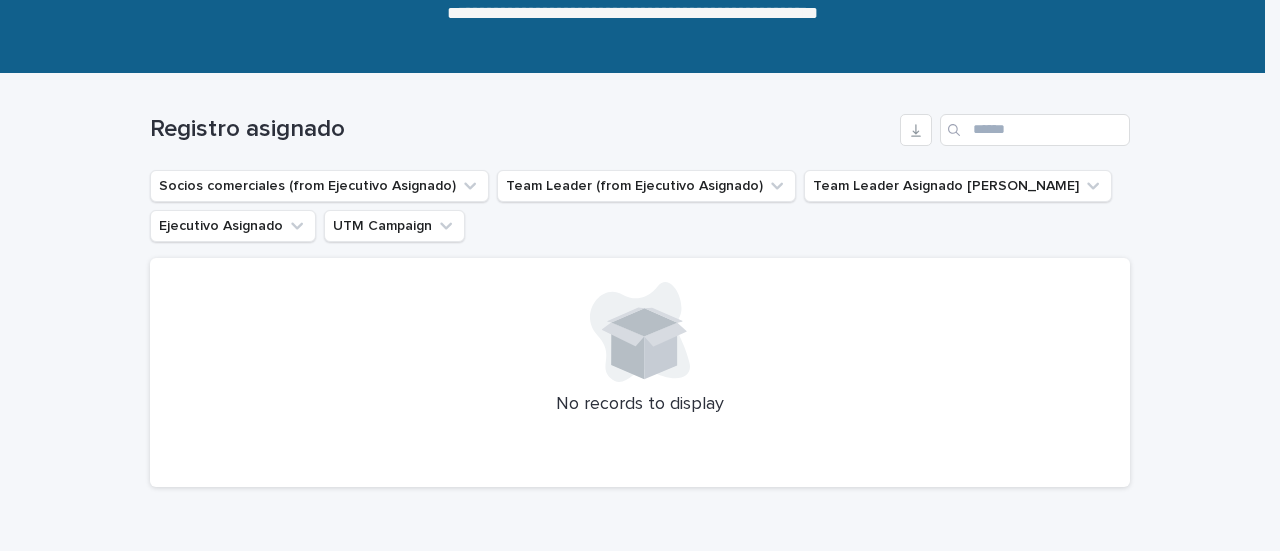 scroll, scrollTop: 148, scrollLeft: 0, axis: vertical 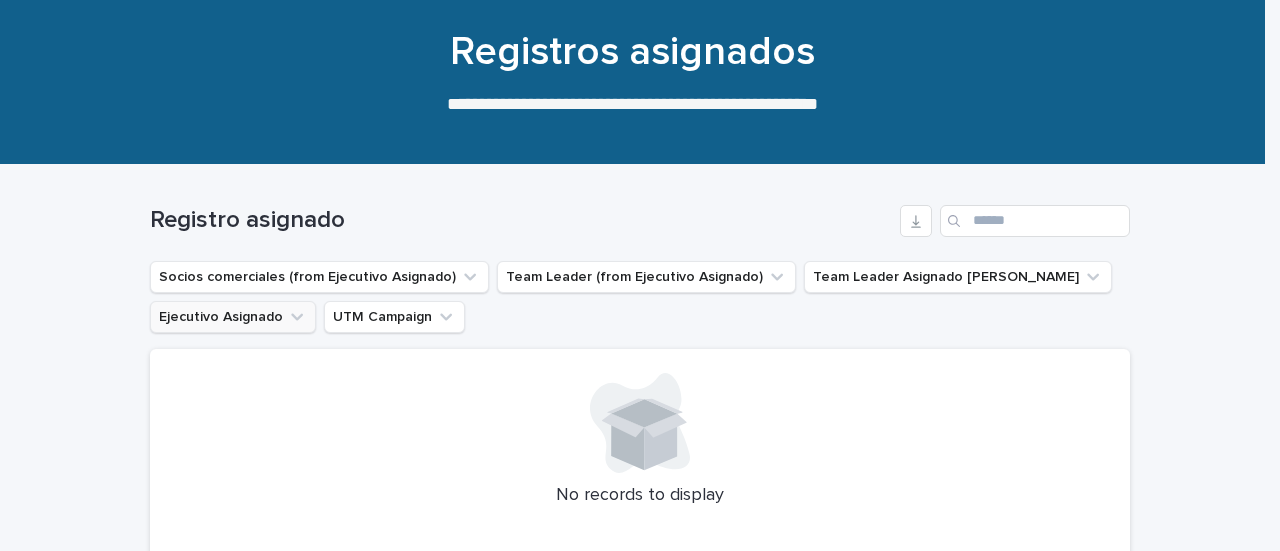 click on "Ejecutivo Asignado" at bounding box center (233, 317) 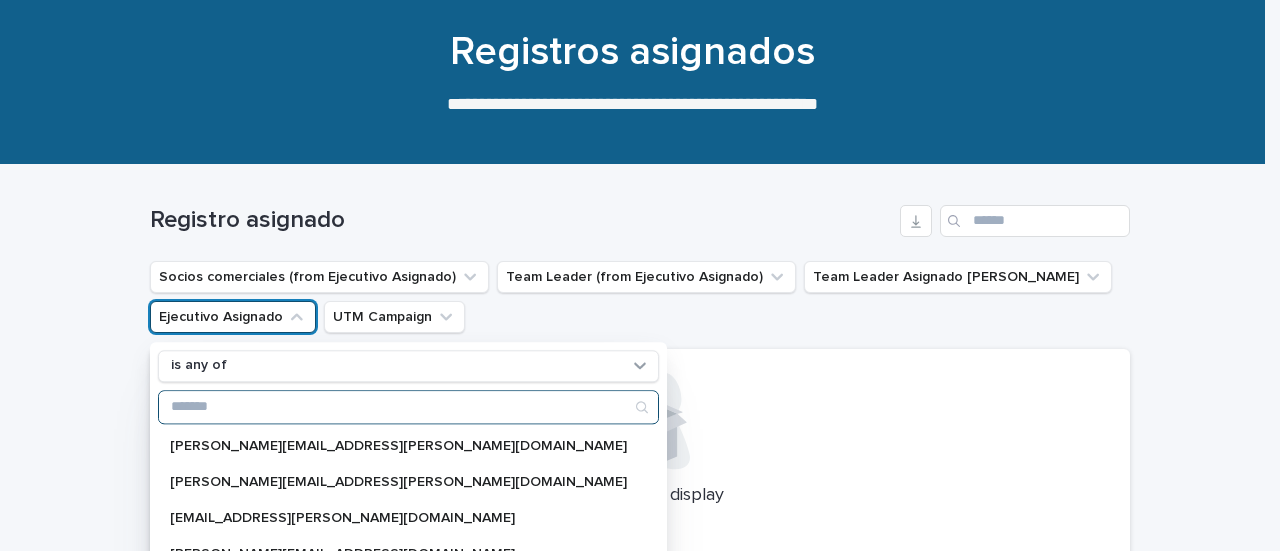 click at bounding box center [408, 407] 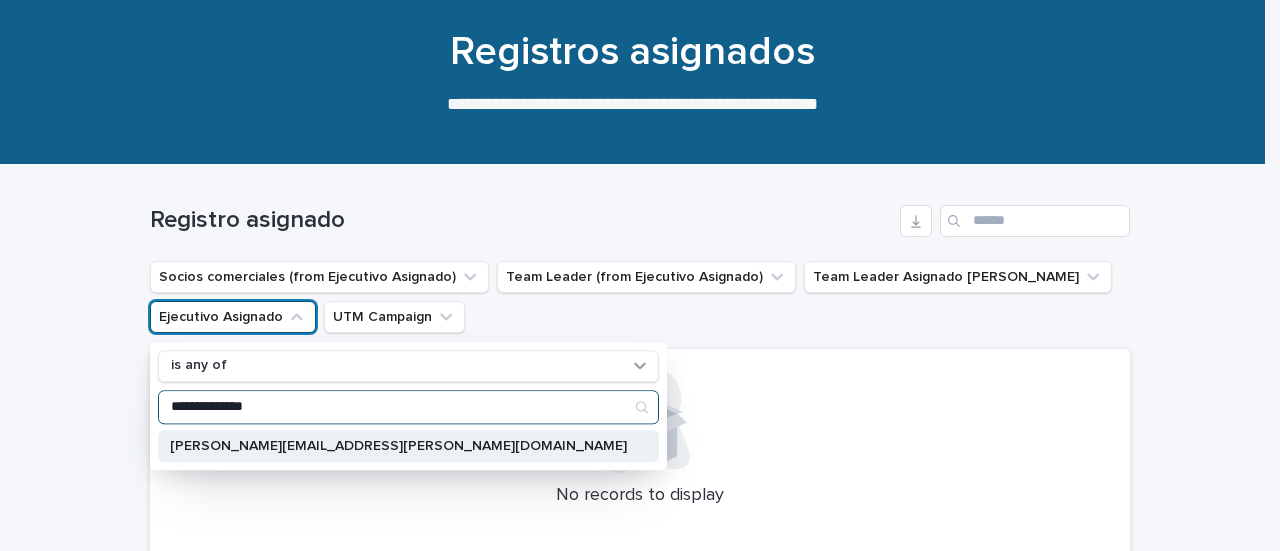 type on "**********" 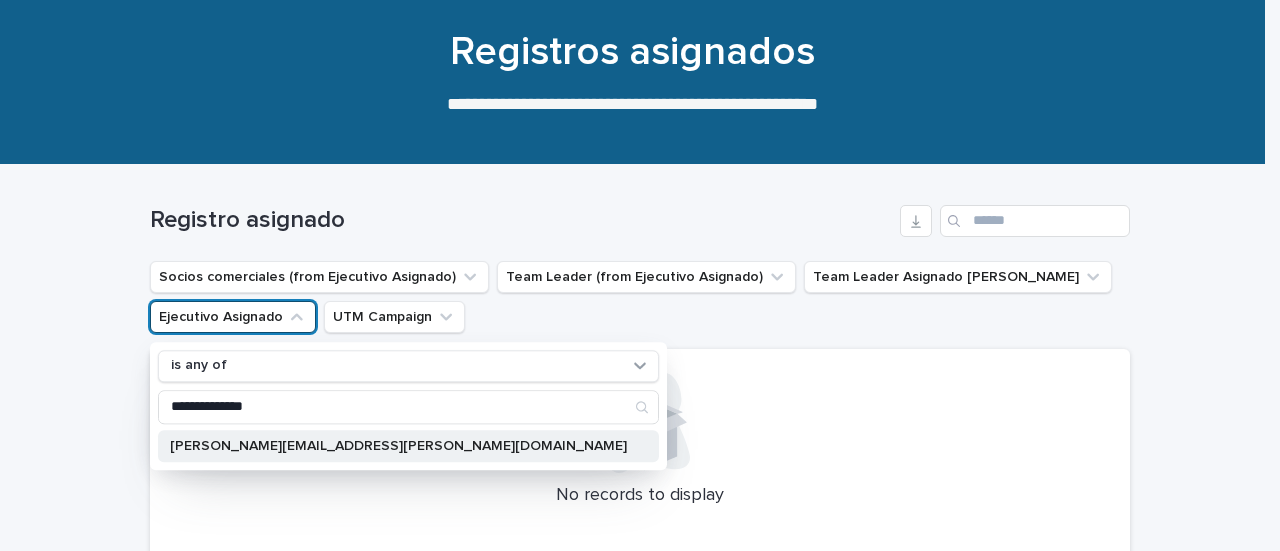 click on "[PERSON_NAME][EMAIL_ADDRESS][PERSON_NAME][DOMAIN_NAME]" at bounding box center (408, 446) 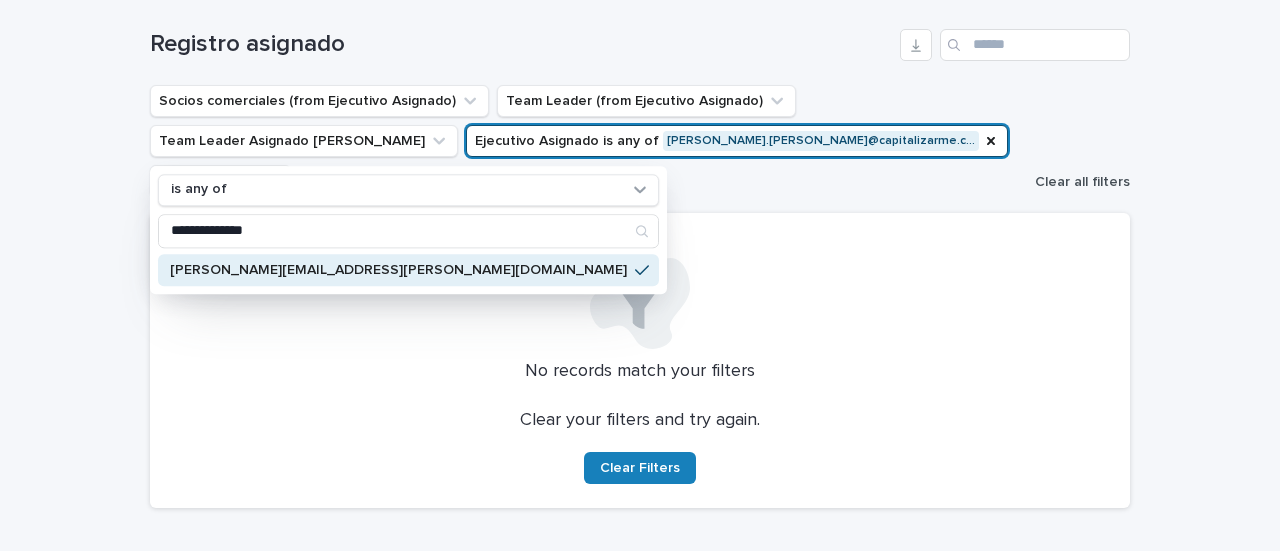 scroll, scrollTop: 414, scrollLeft: 0, axis: vertical 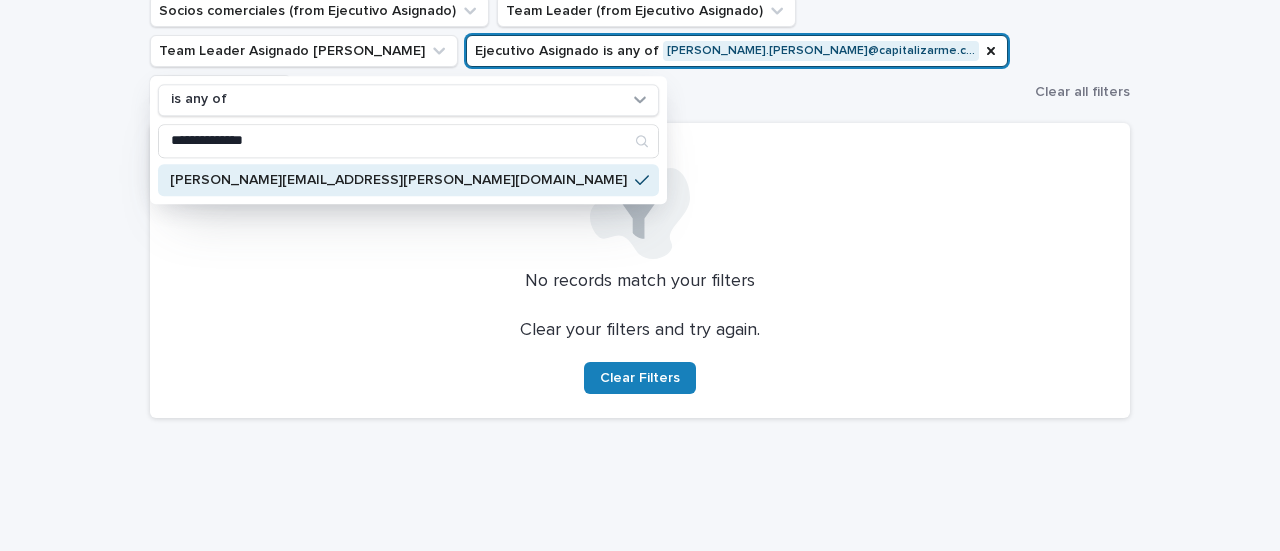 click on "Clear your filters and try again. Clear Filters" at bounding box center (640, 357) 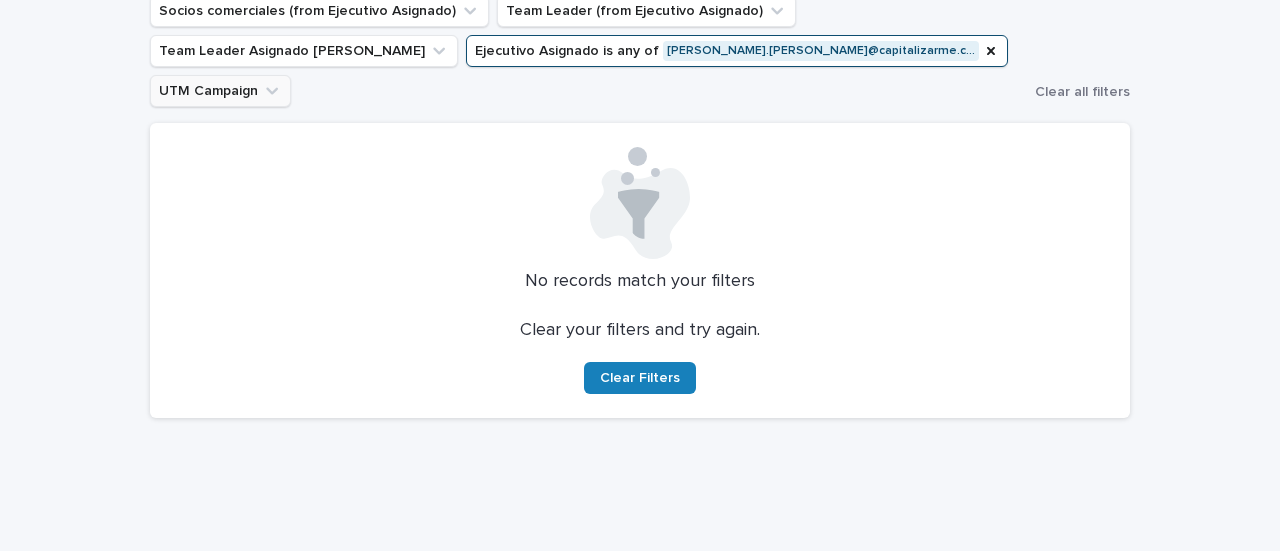 click 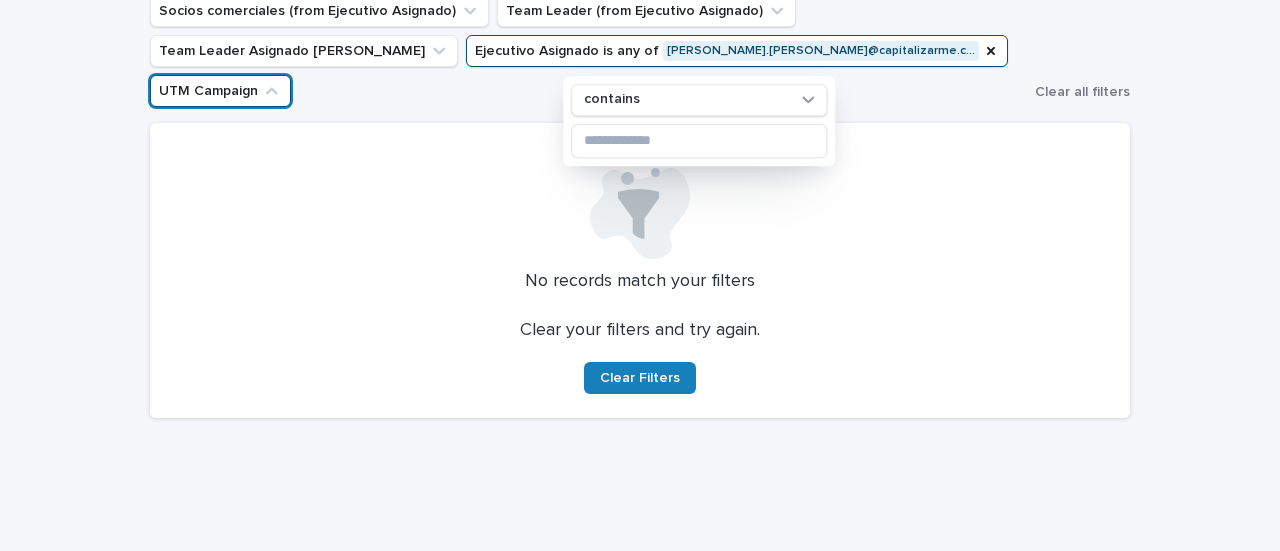 click 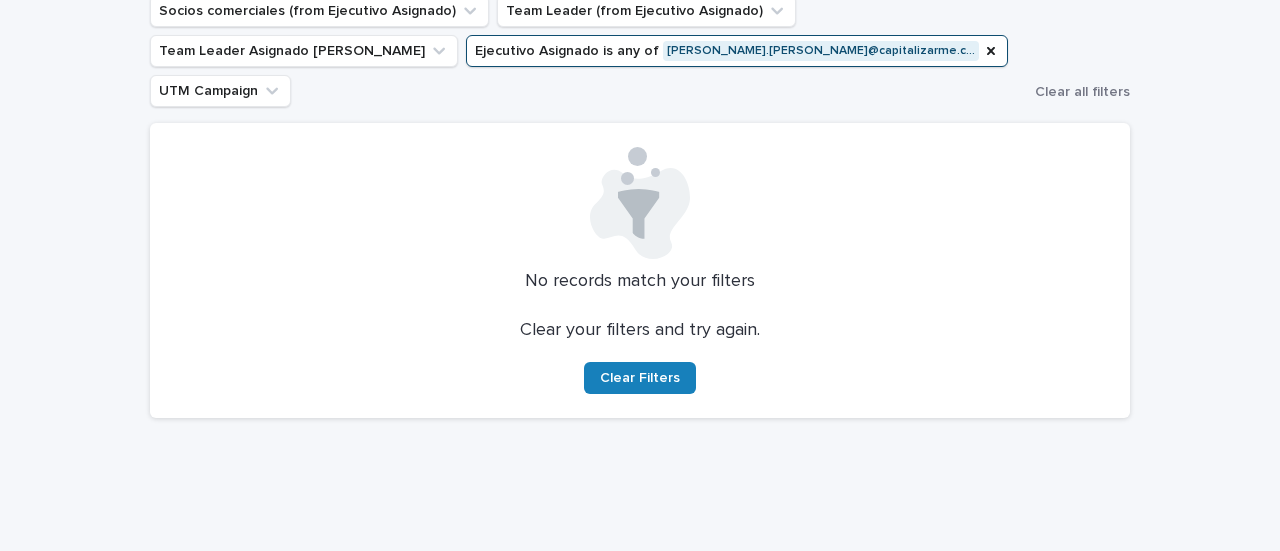 scroll, scrollTop: 0, scrollLeft: 0, axis: both 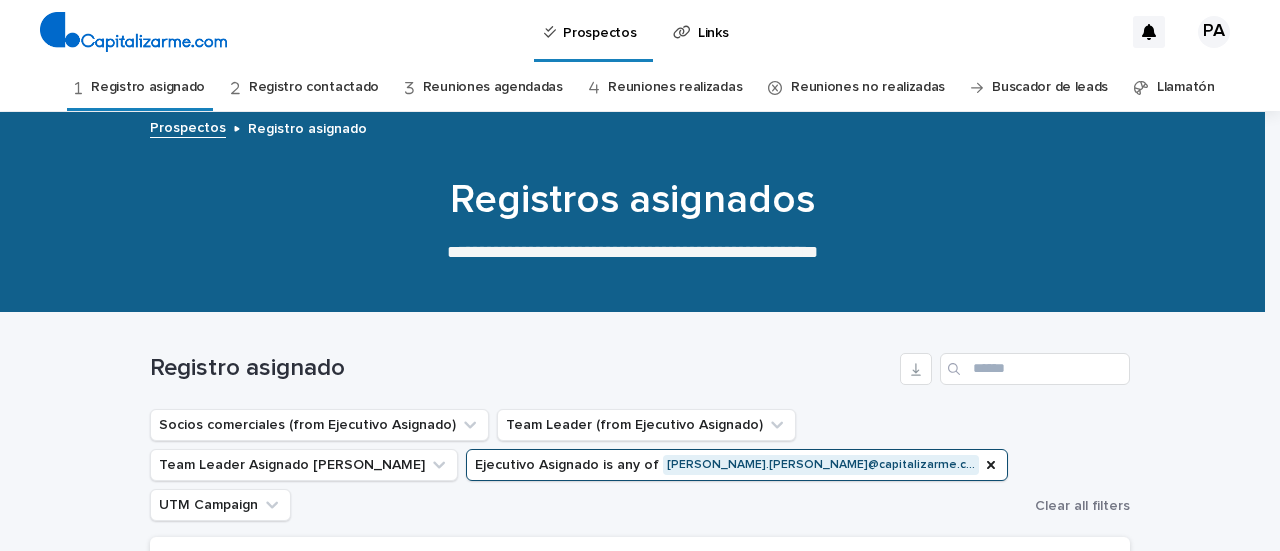 click on "Llamatón" at bounding box center (1186, 87) 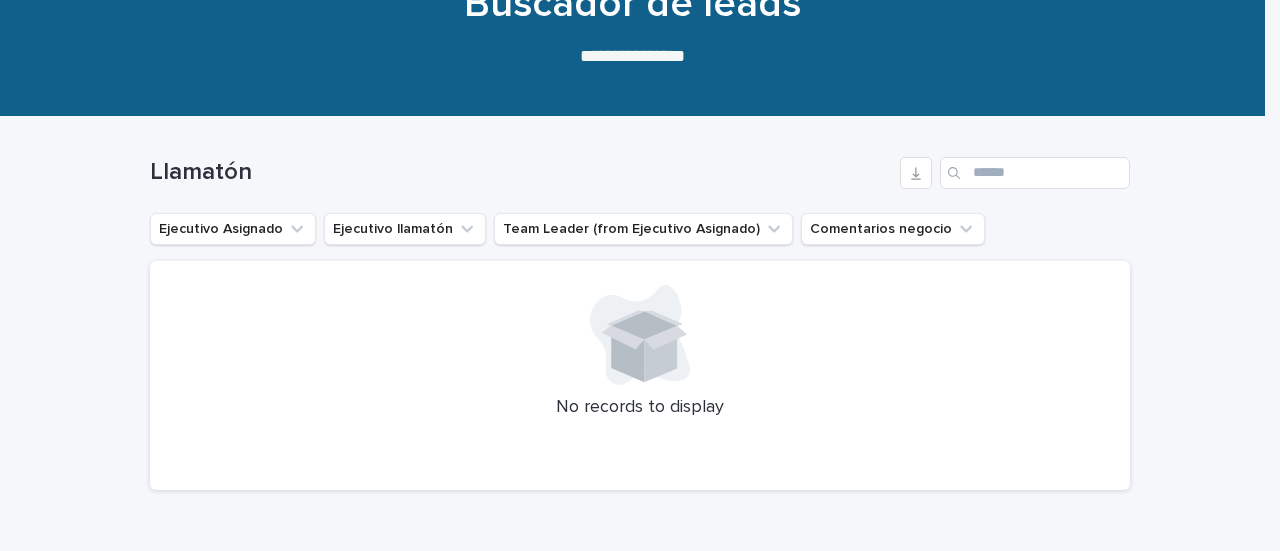 scroll, scrollTop: 200, scrollLeft: 0, axis: vertical 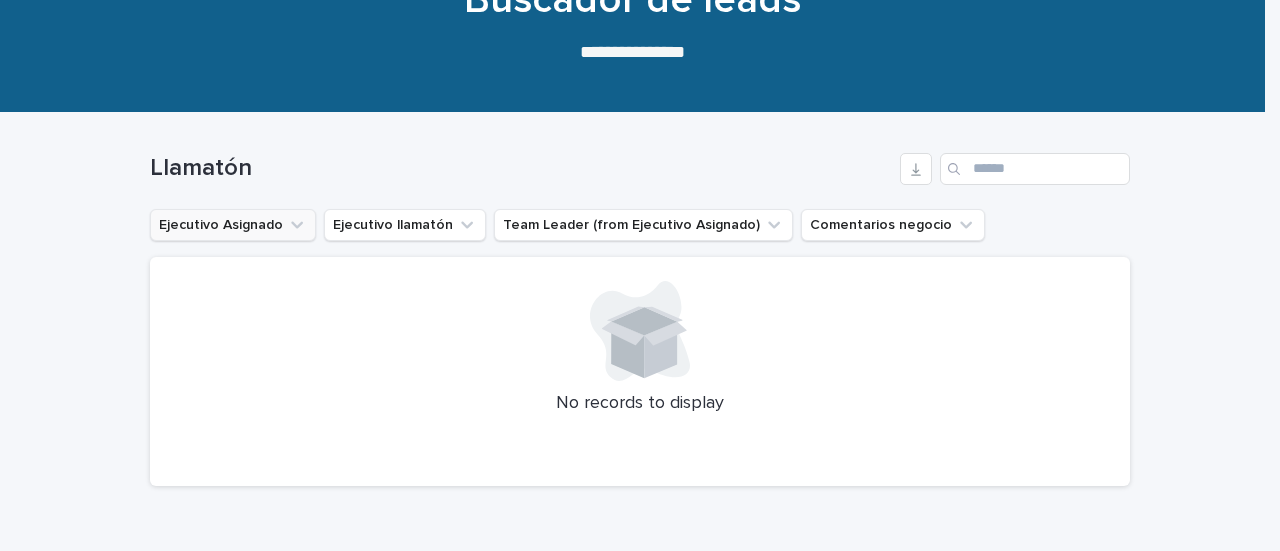 click on "Ejecutivo Asignado" at bounding box center (233, 225) 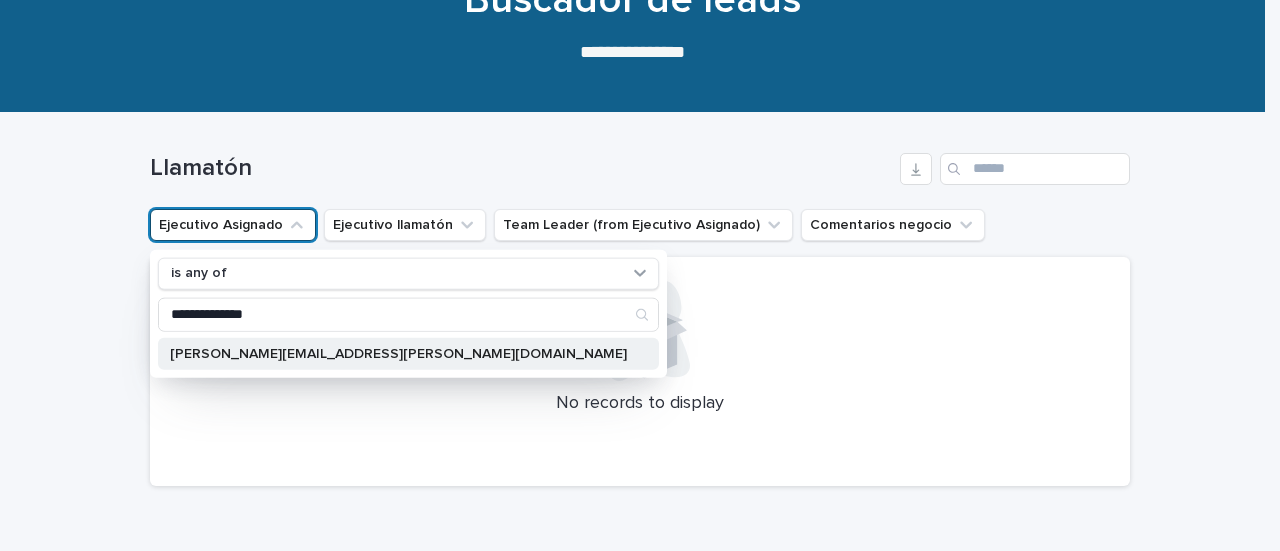 type on "**********" 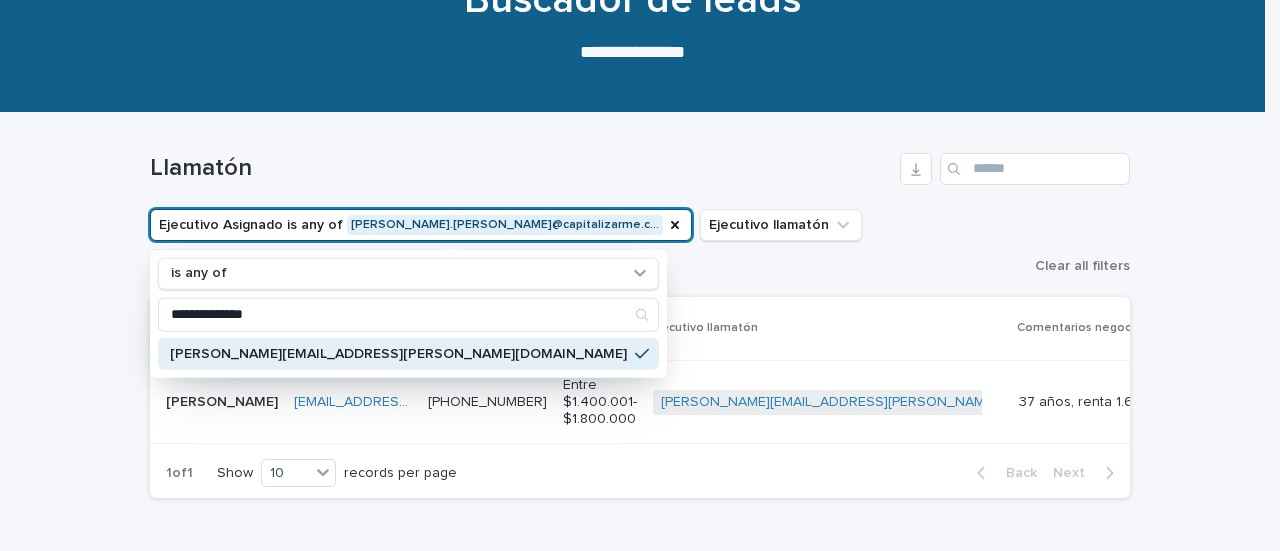 scroll, scrollTop: 335, scrollLeft: 0, axis: vertical 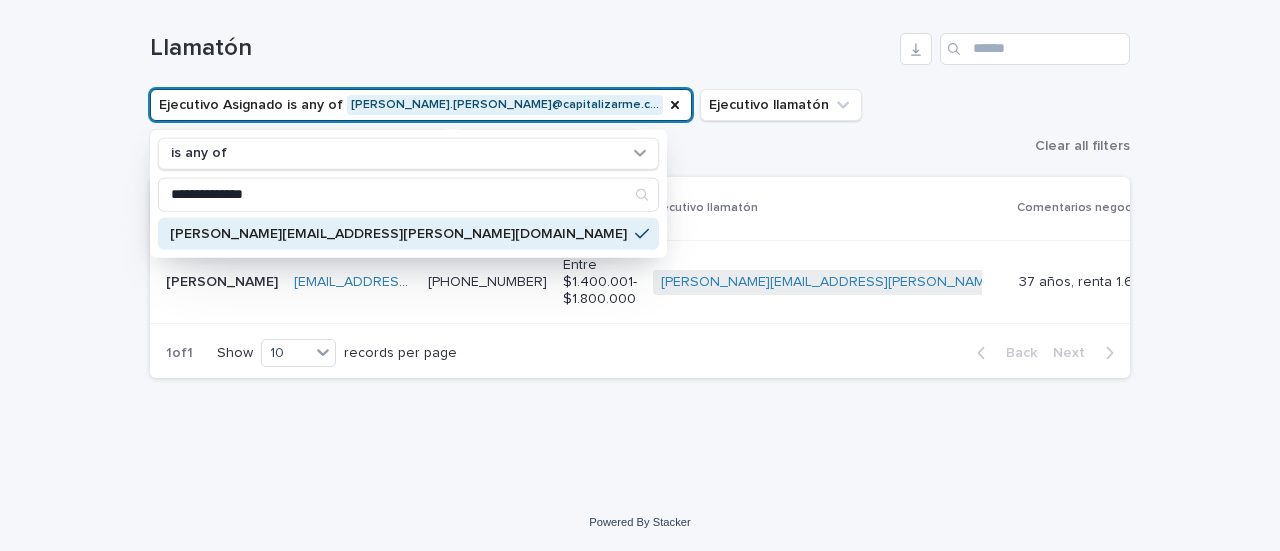 click on "**********" at bounding box center [640, 244] 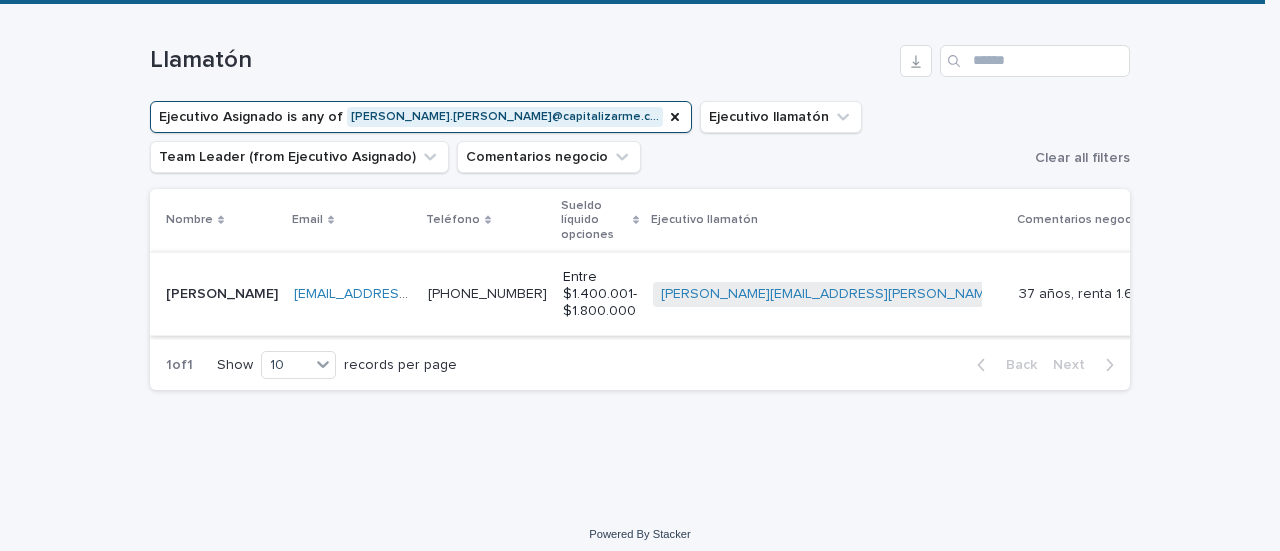 scroll, scrollTop: 335, scrollLeft: 0, axis: vertical 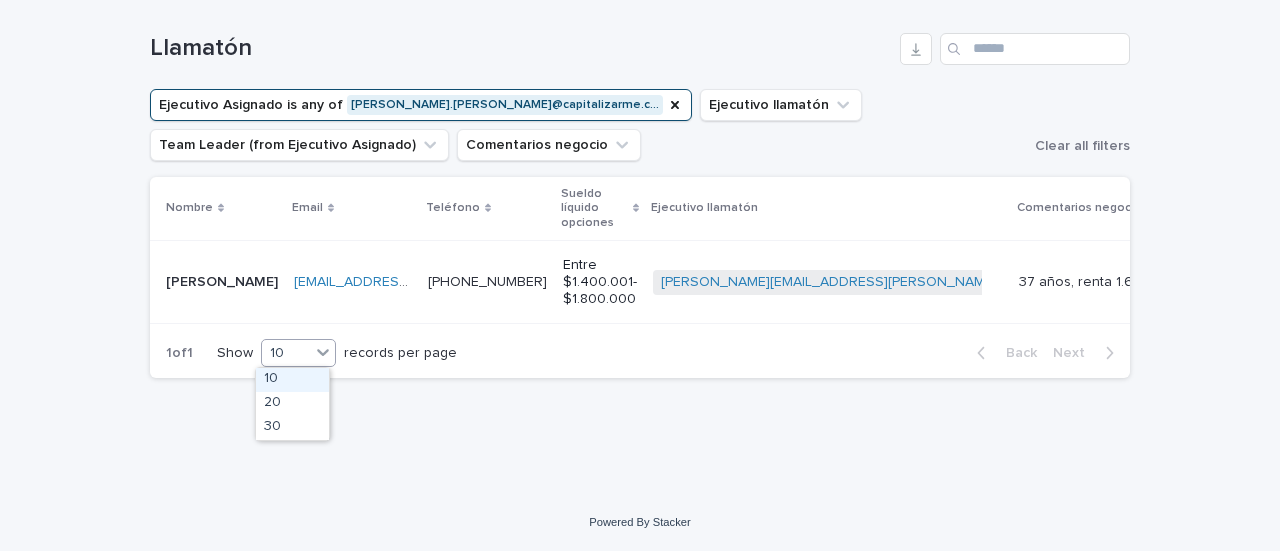click 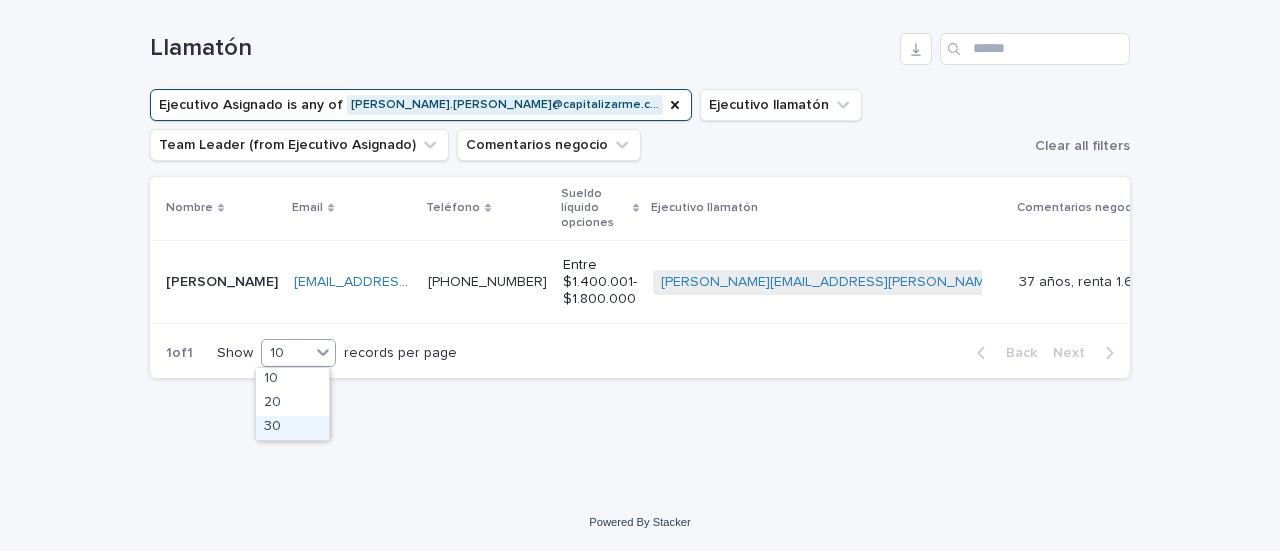 click on "30" at bounding box center [292, 428] 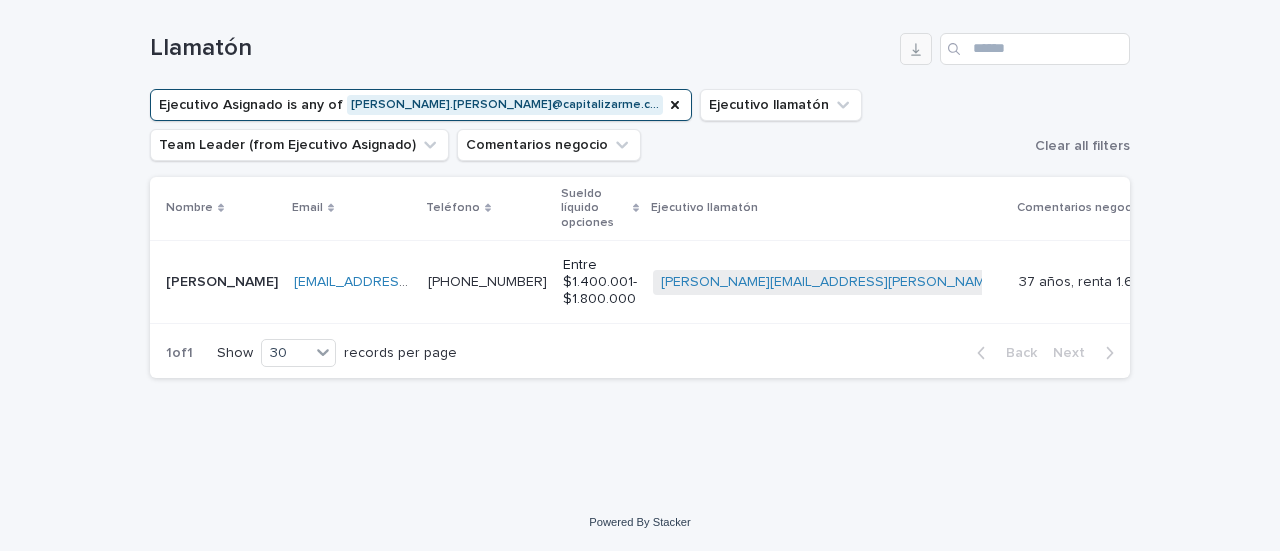 click 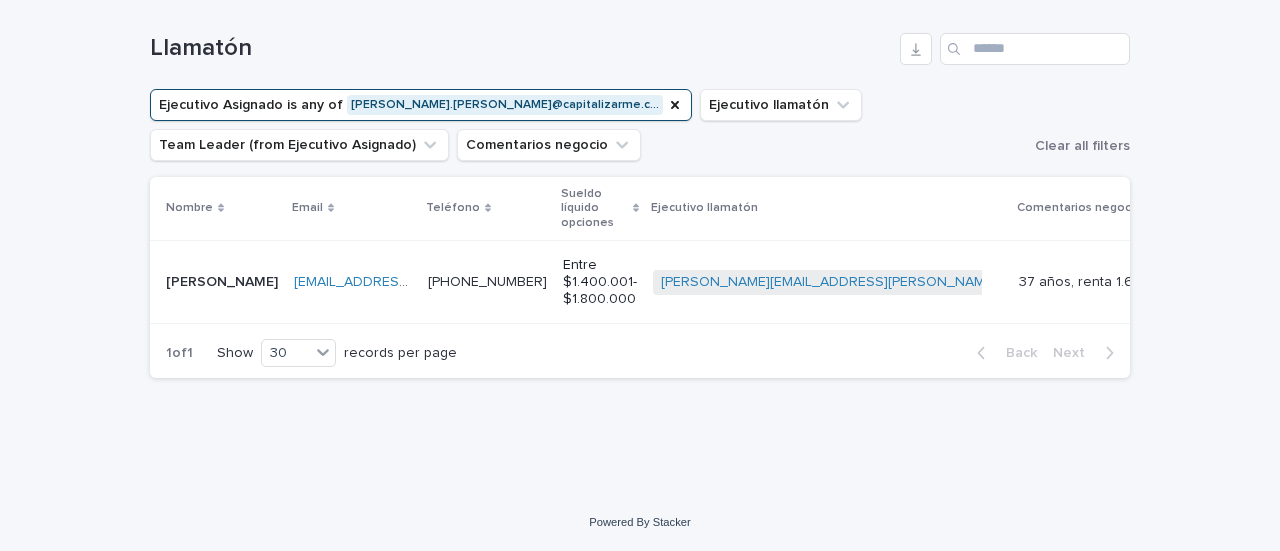 click on "1  of  1 Show 30 records per page Back Next" at bounding box center (640, 353) 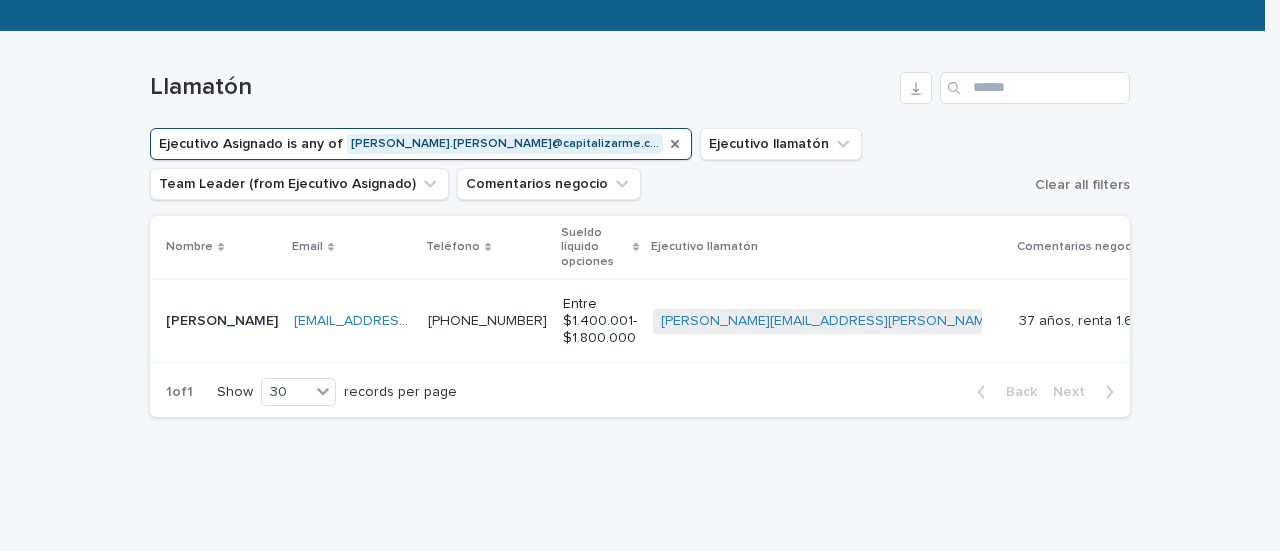 scroll, scrollTop: 300, scrollLeft: 0, axis: vertical 